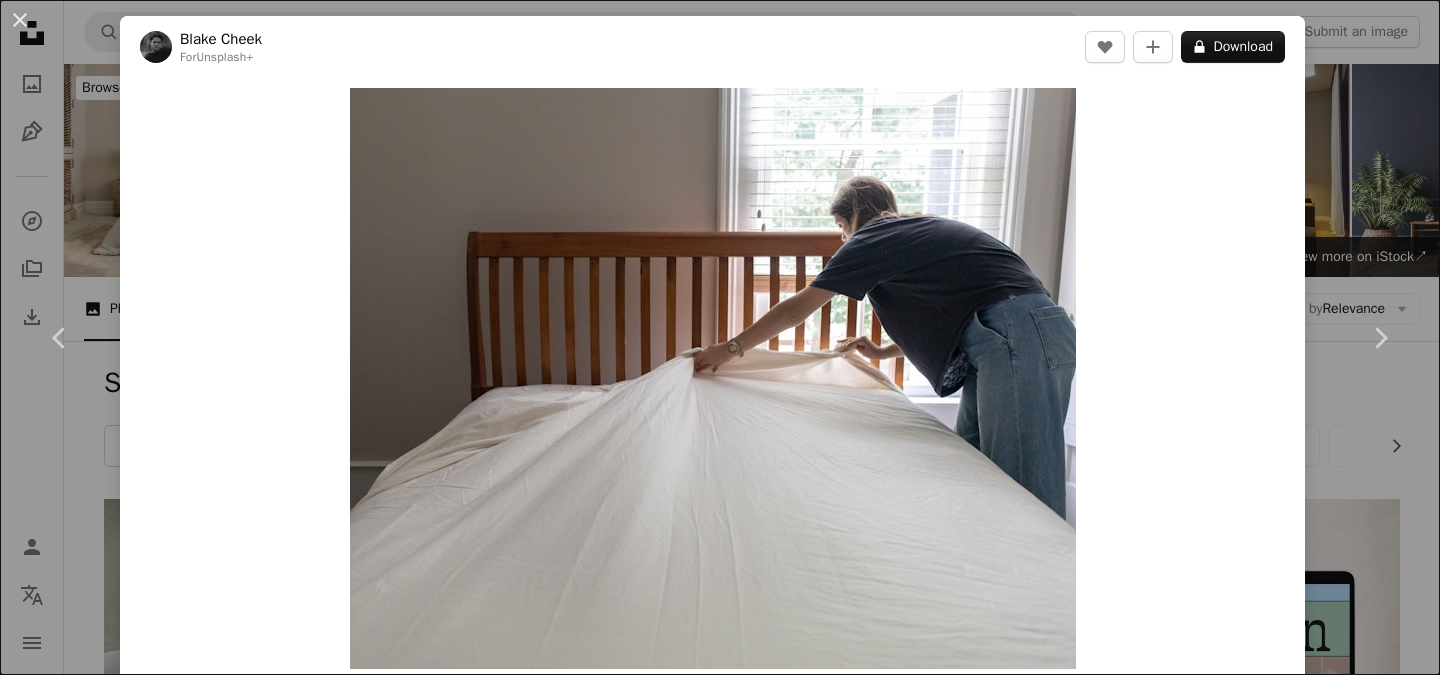 scroll, scrollTop: 3450, scrollLeft: 0, axis: vertical 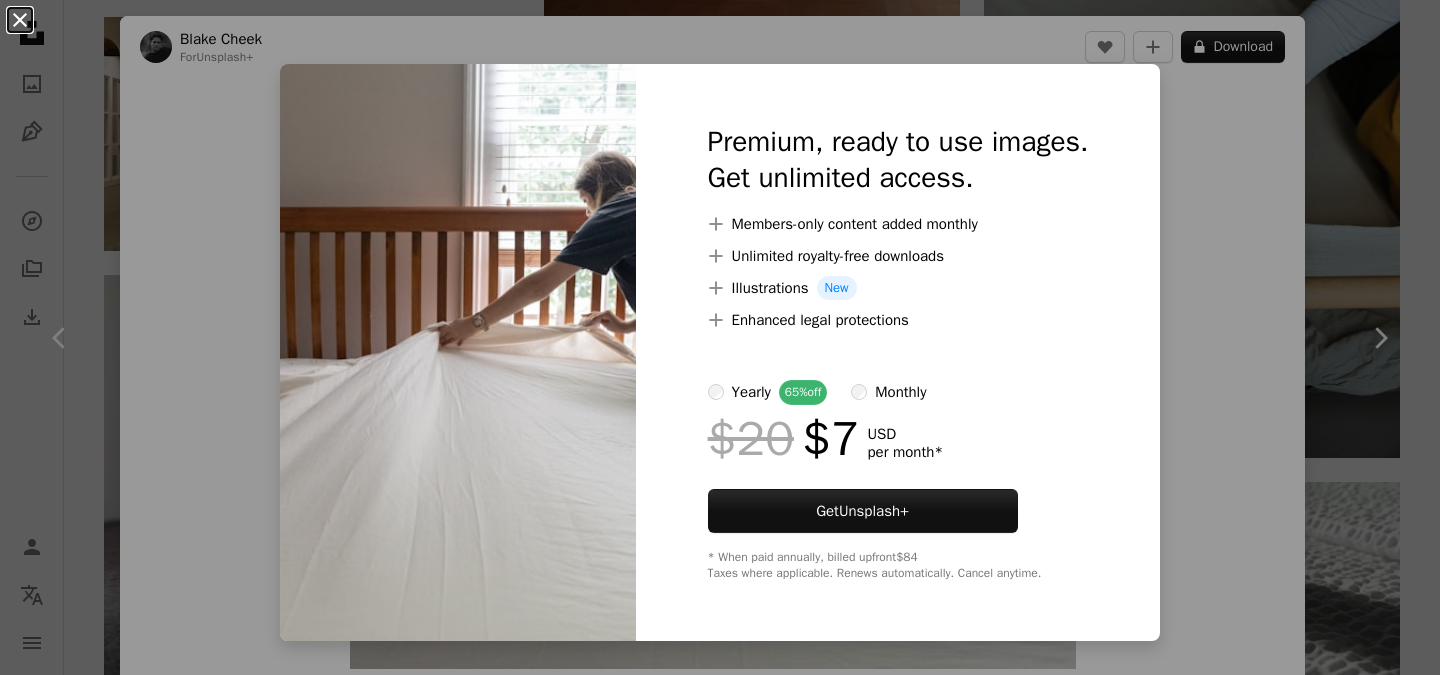 click on "An X shape" at bounding box center [20, 20] 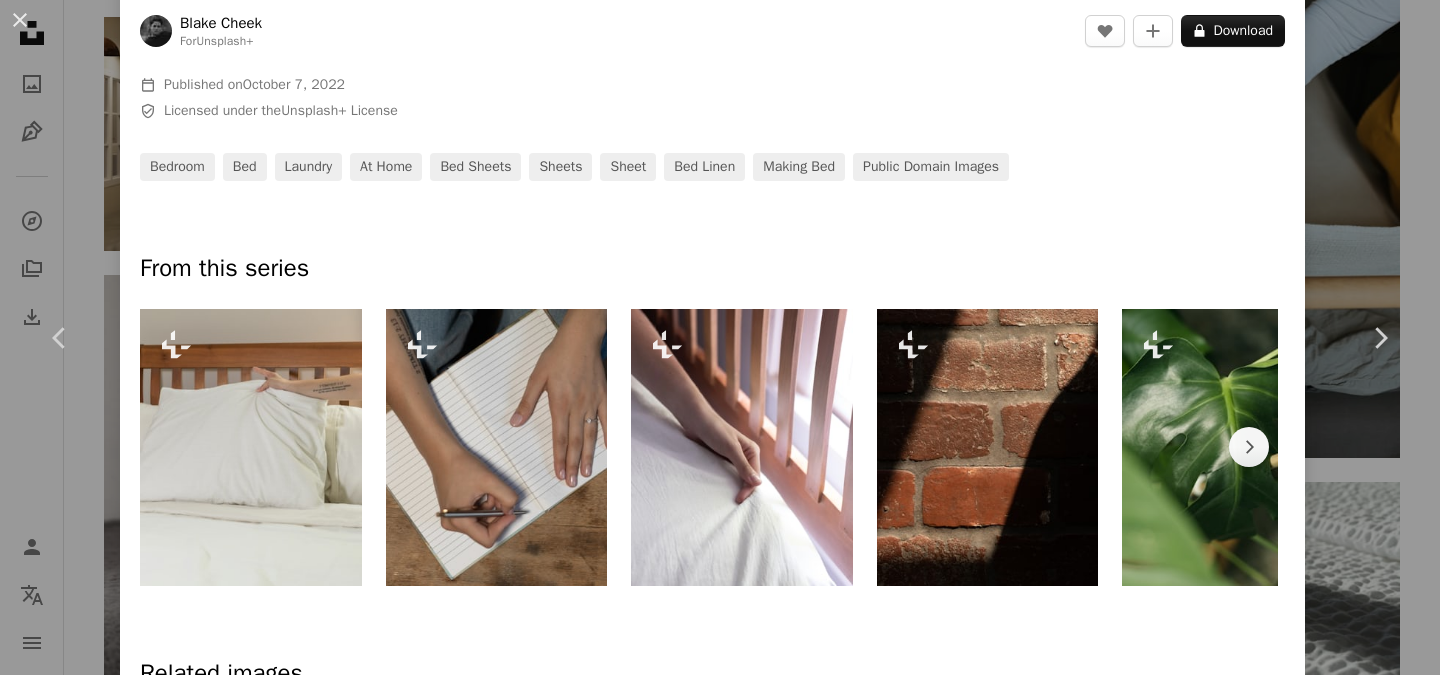 scroll, scrollTop: 569, scrollLeft: 0, axis: vertical 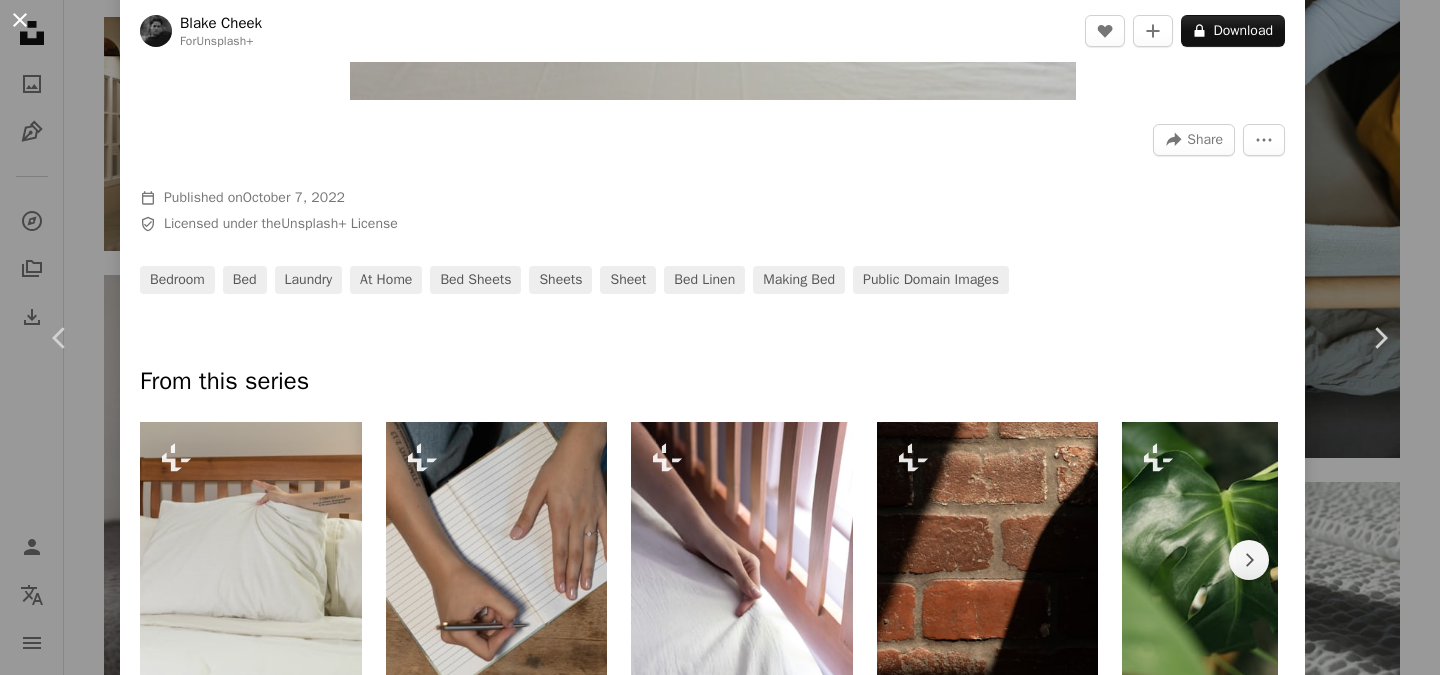 click on "An X shape" at bounding box center [20, 20] 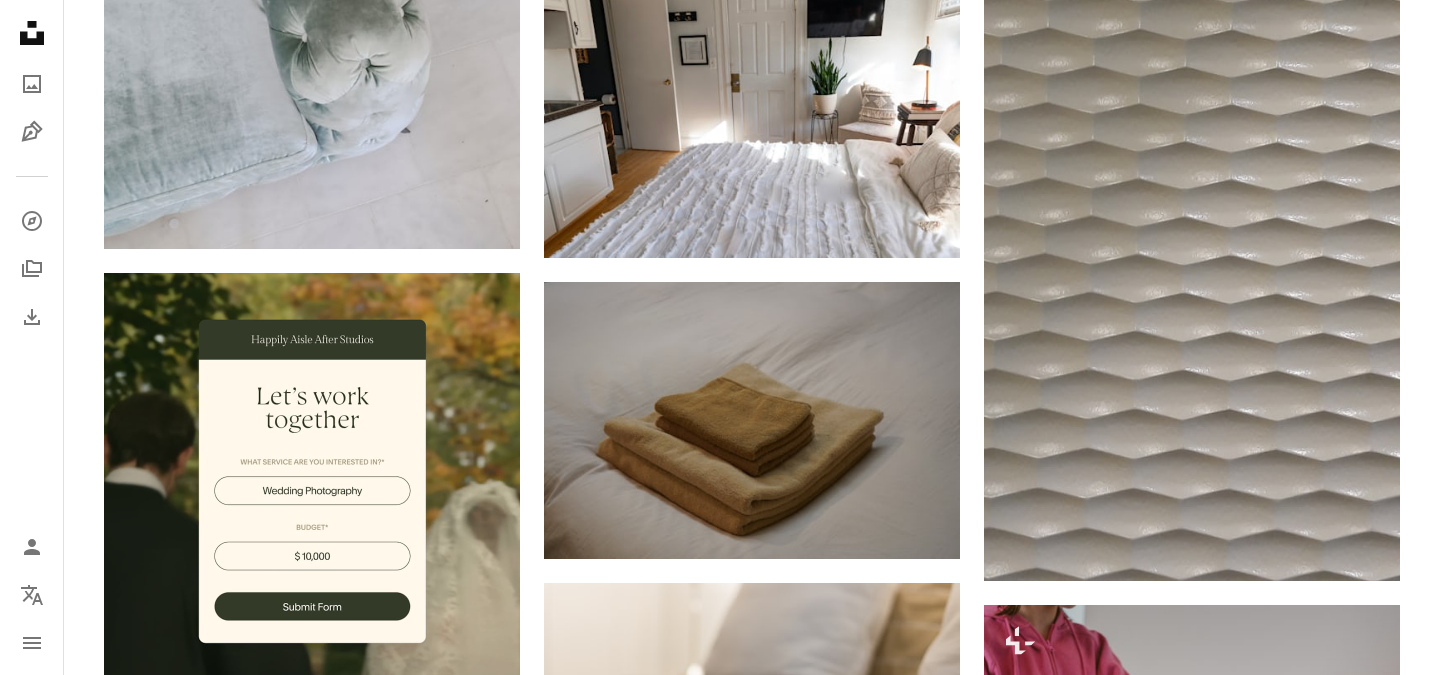 scroll, scrollTop: 4752, scrollLeft: 0, axis: vertical 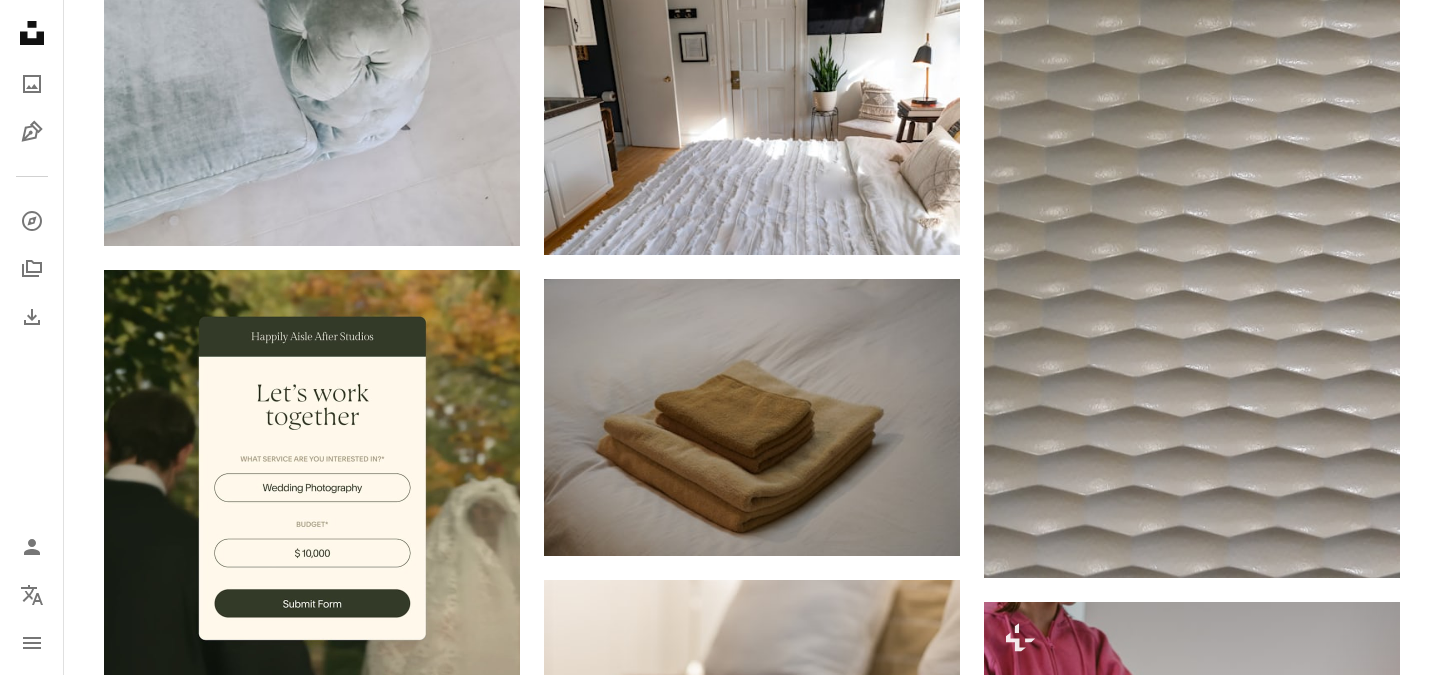 click at bounding box center (312, 1109) 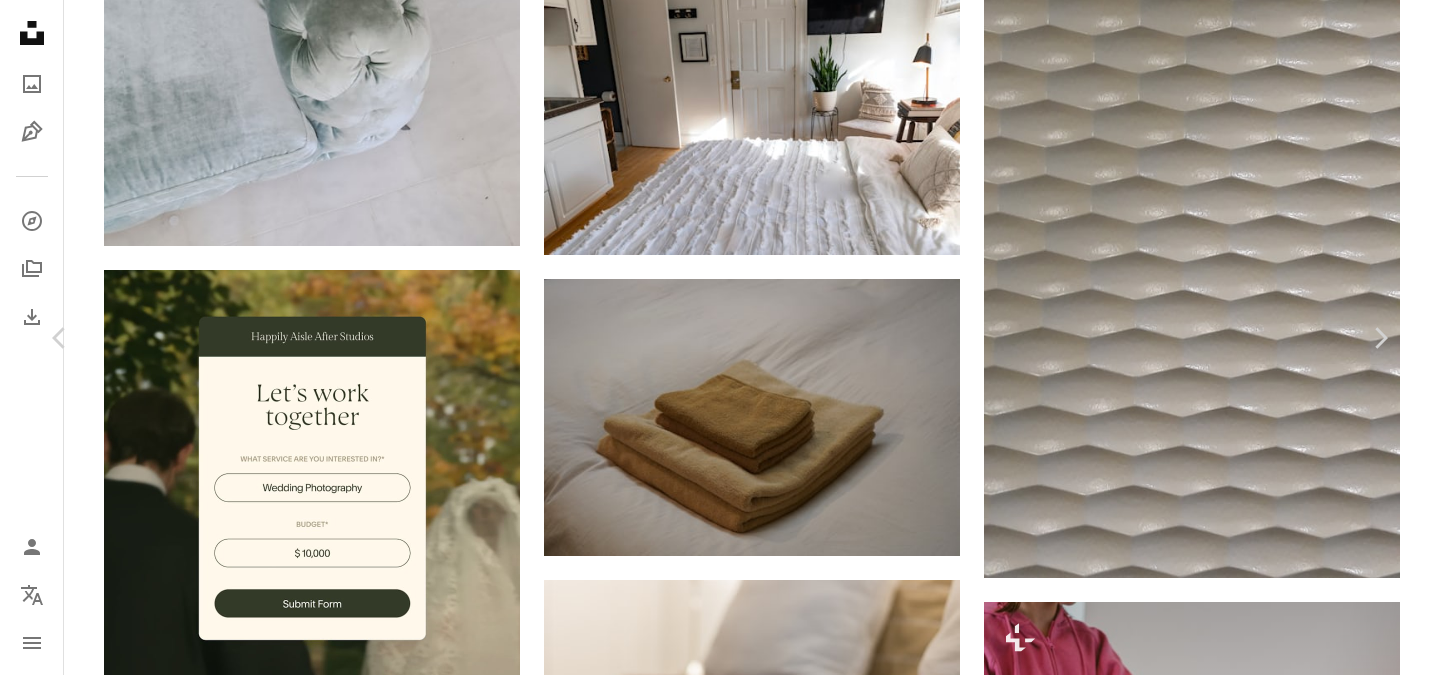 scroll, scrollTop: 1786, scrollLeft: 0, axis: vertical 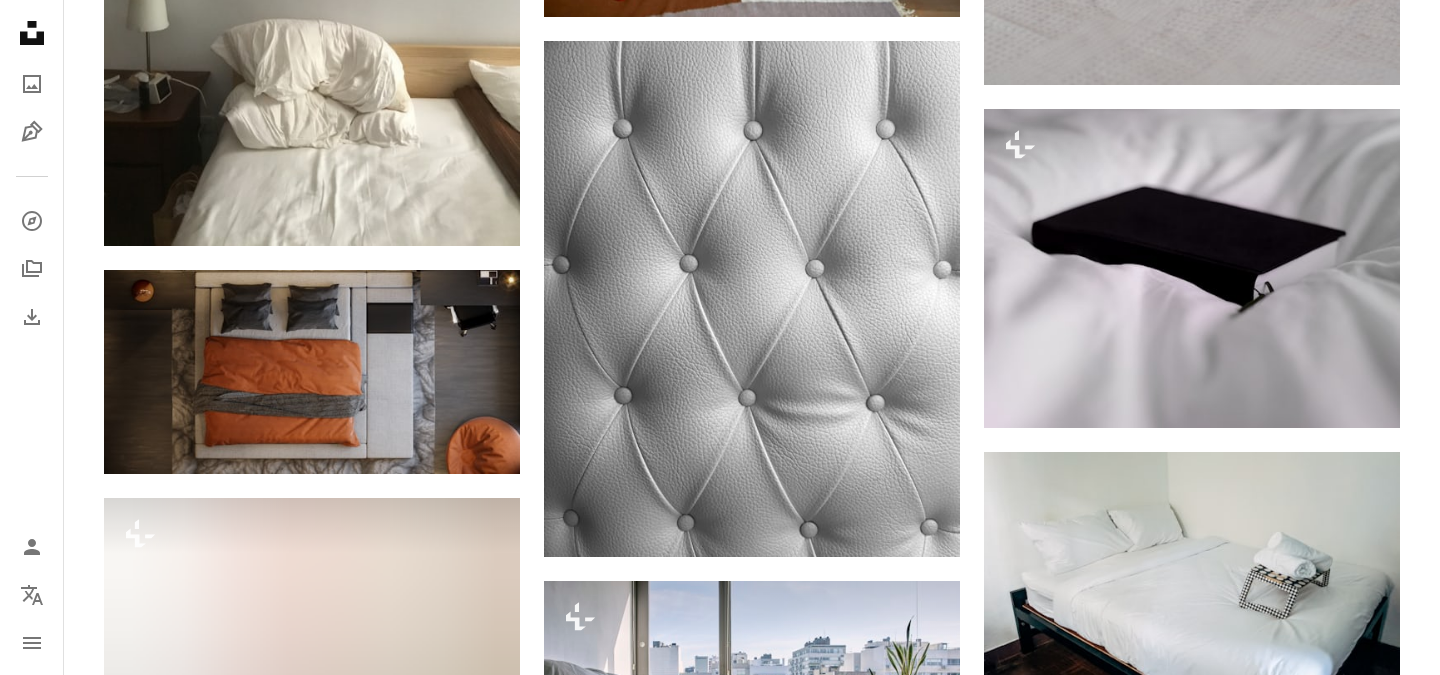 click at bounding box center (312, 937) 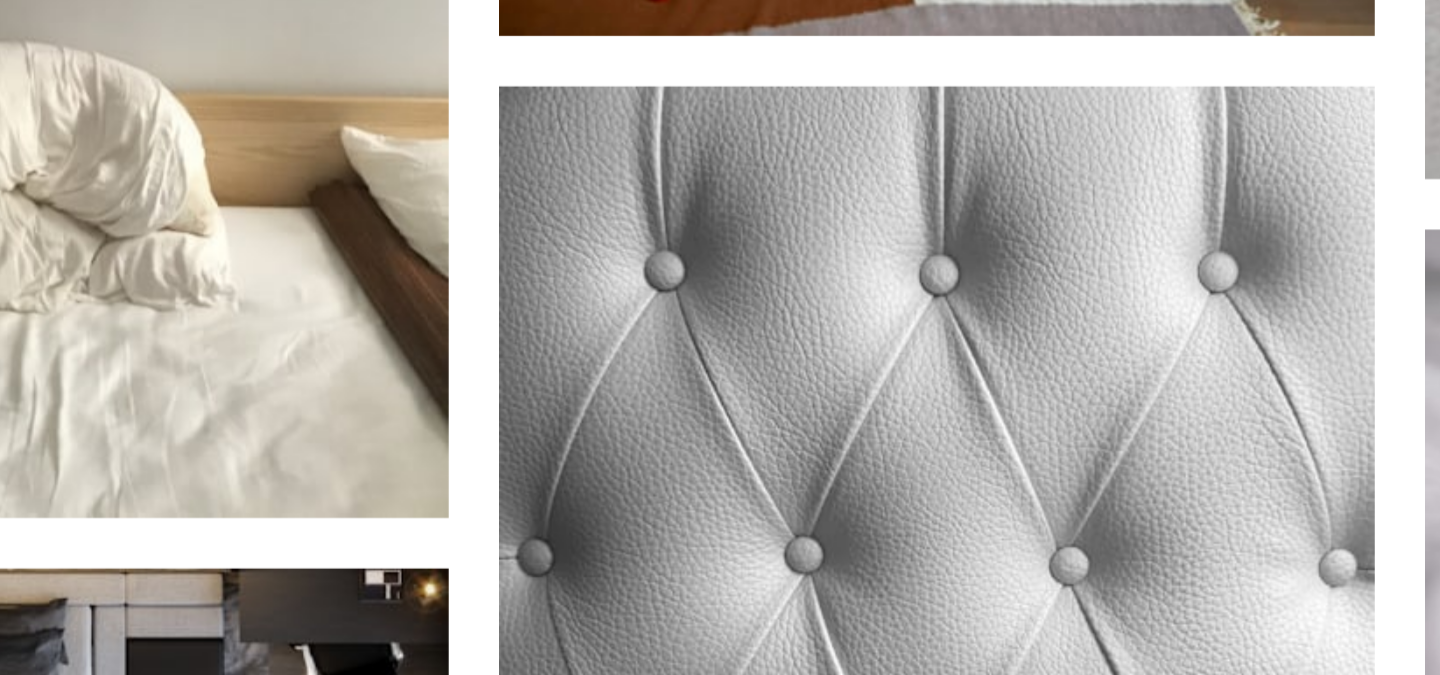 scroll, scrollTop: 263, scrollLeft: 0, axis: vertical 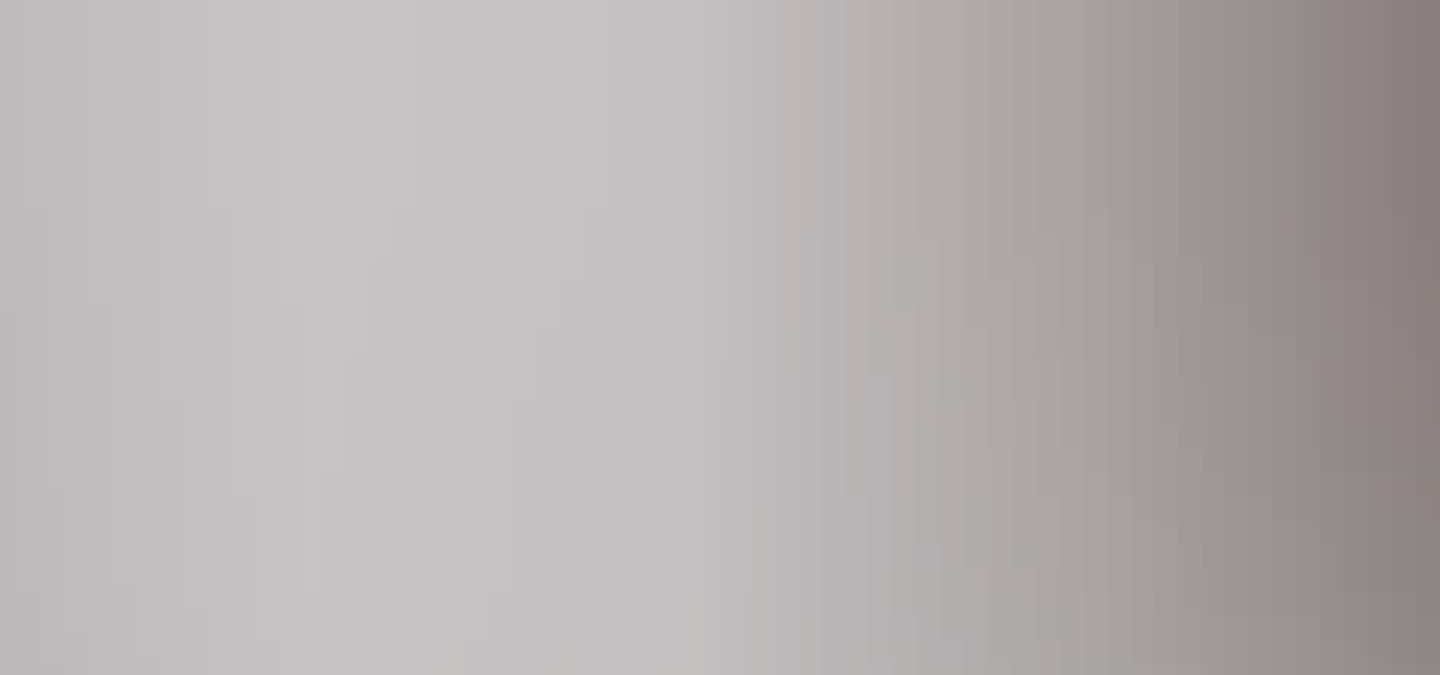 click at bounding box center (720, 479) 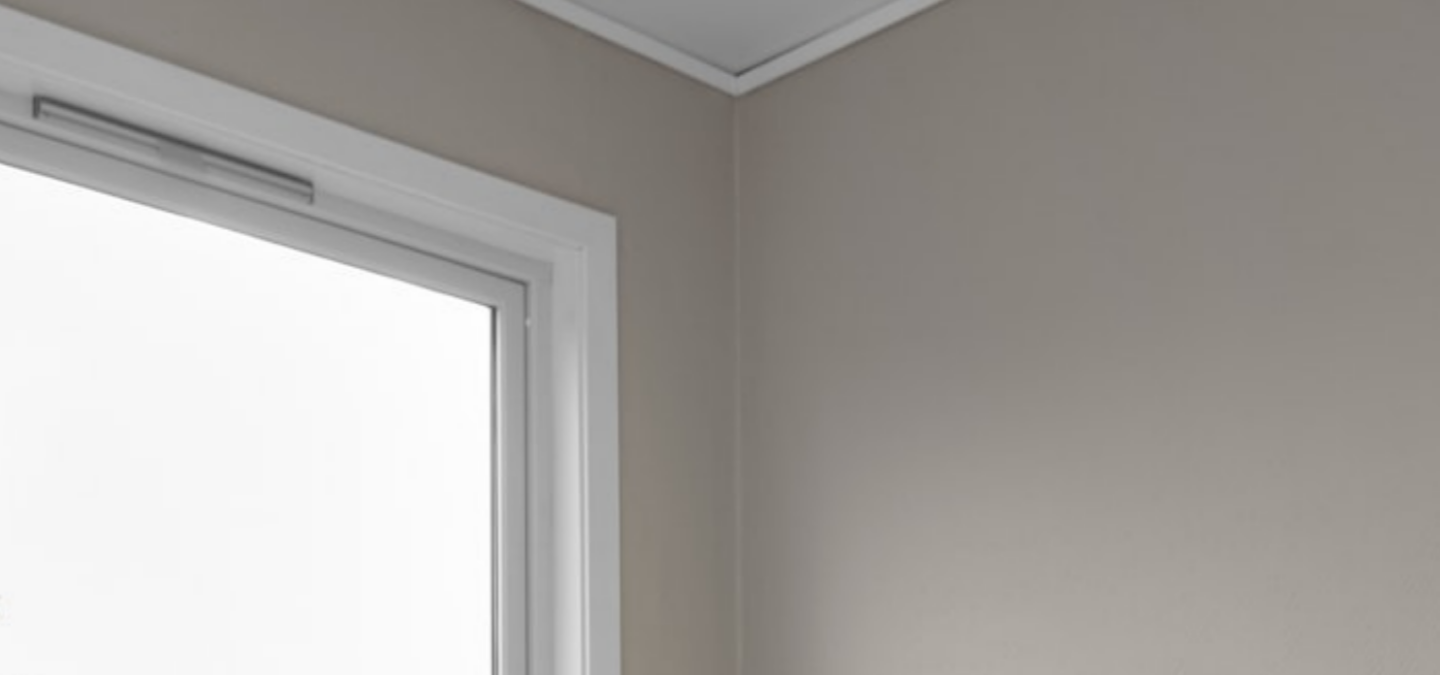 scroll, scrollTop: 0, scrollLeft: 0, axis: both 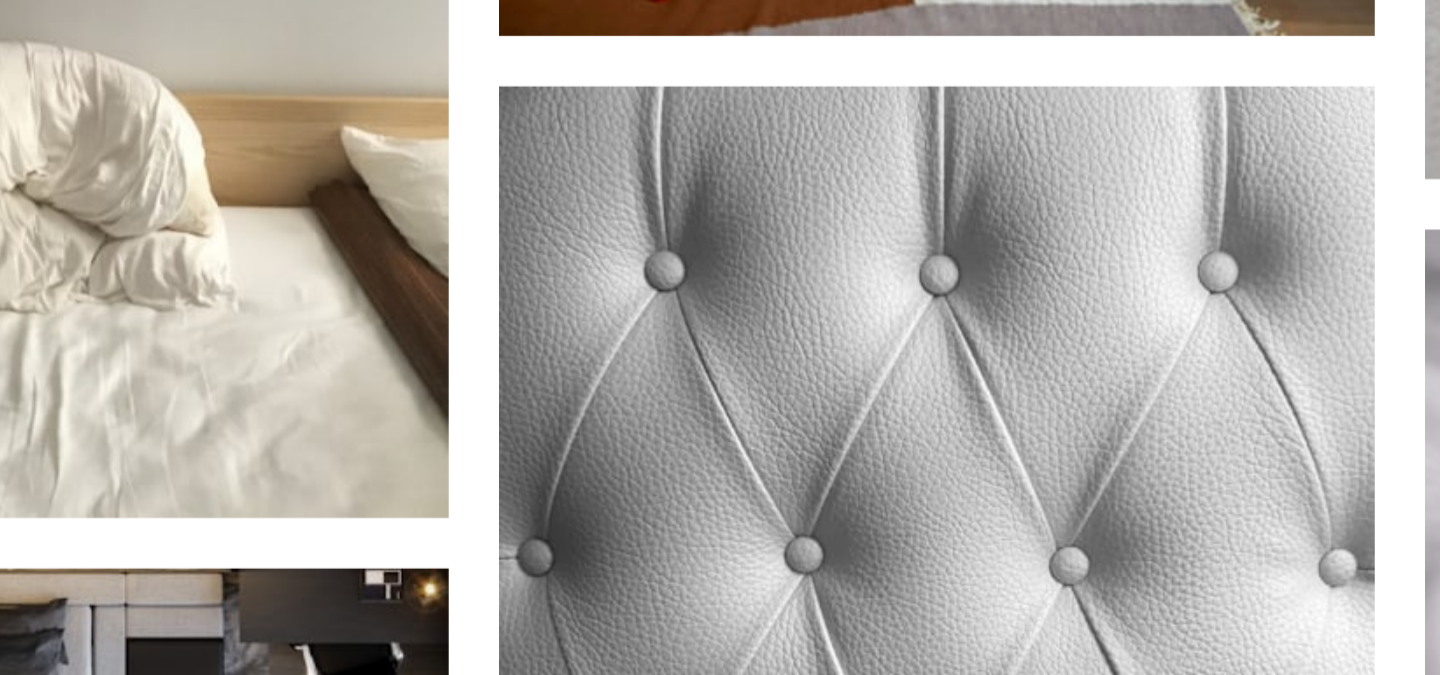 click at bounding box center (713, 4345) 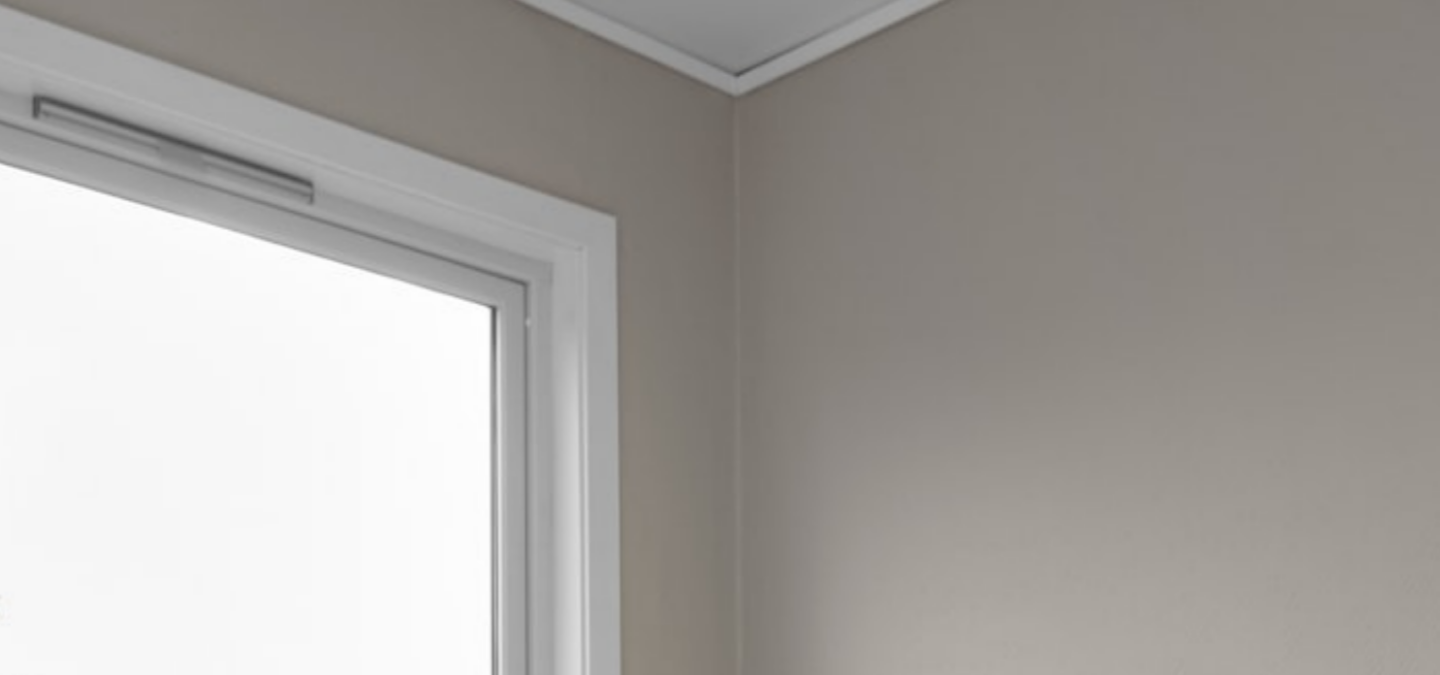 click at bounding box center (720, 479) 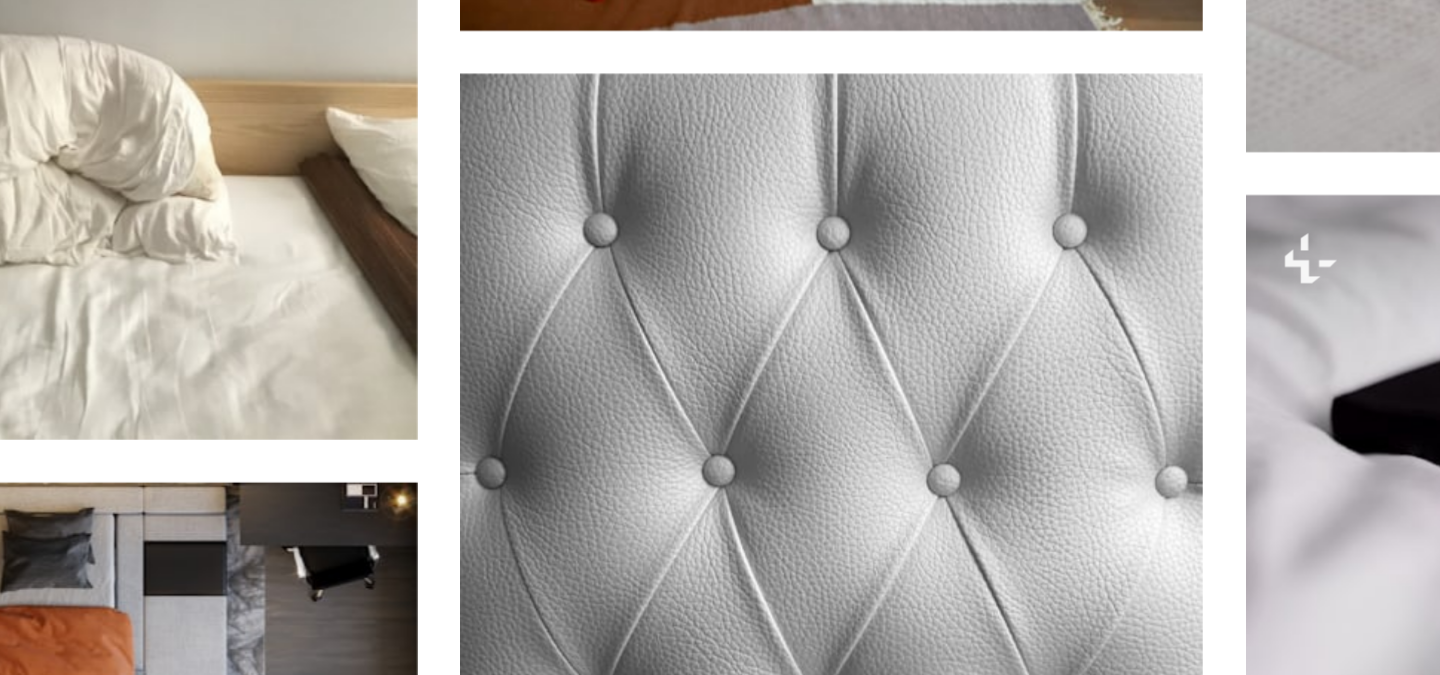 scroll, scrollTop: 235, scrollLeft: 0, axis: vertical 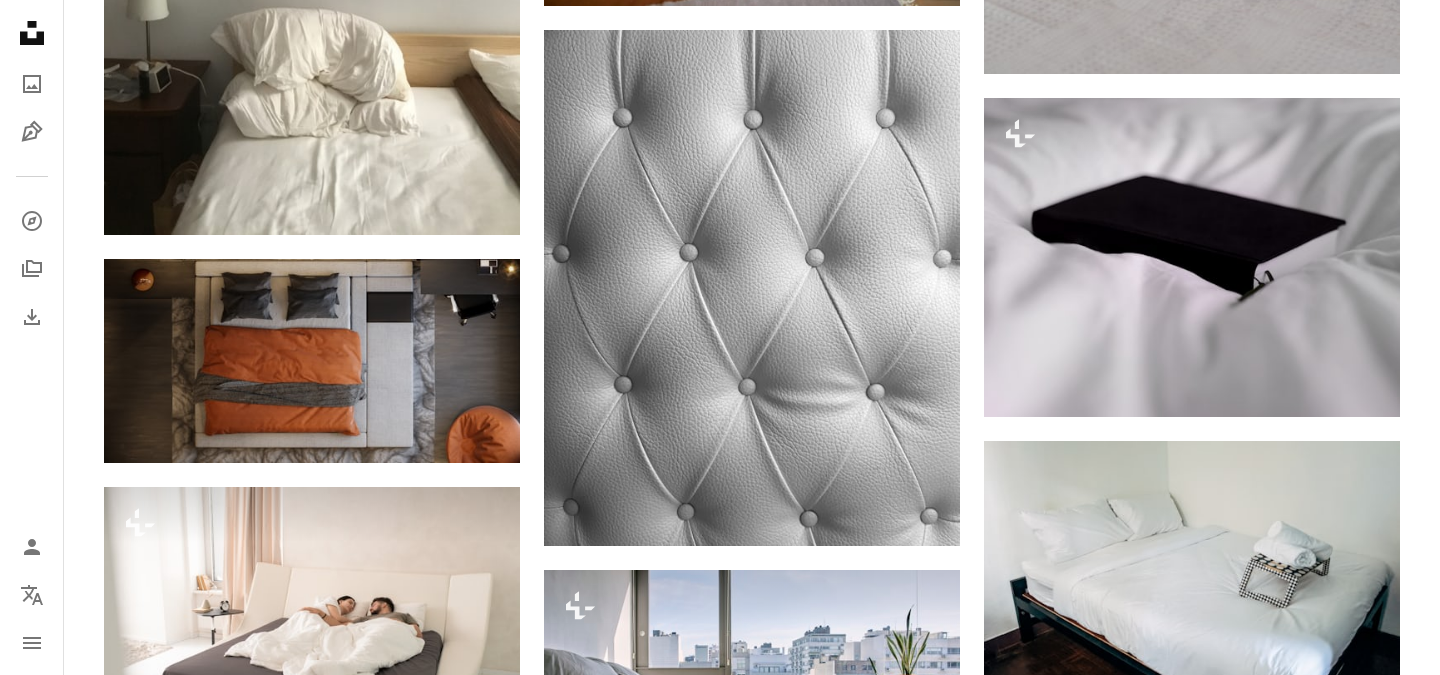 click at bounding box center (312, 926) 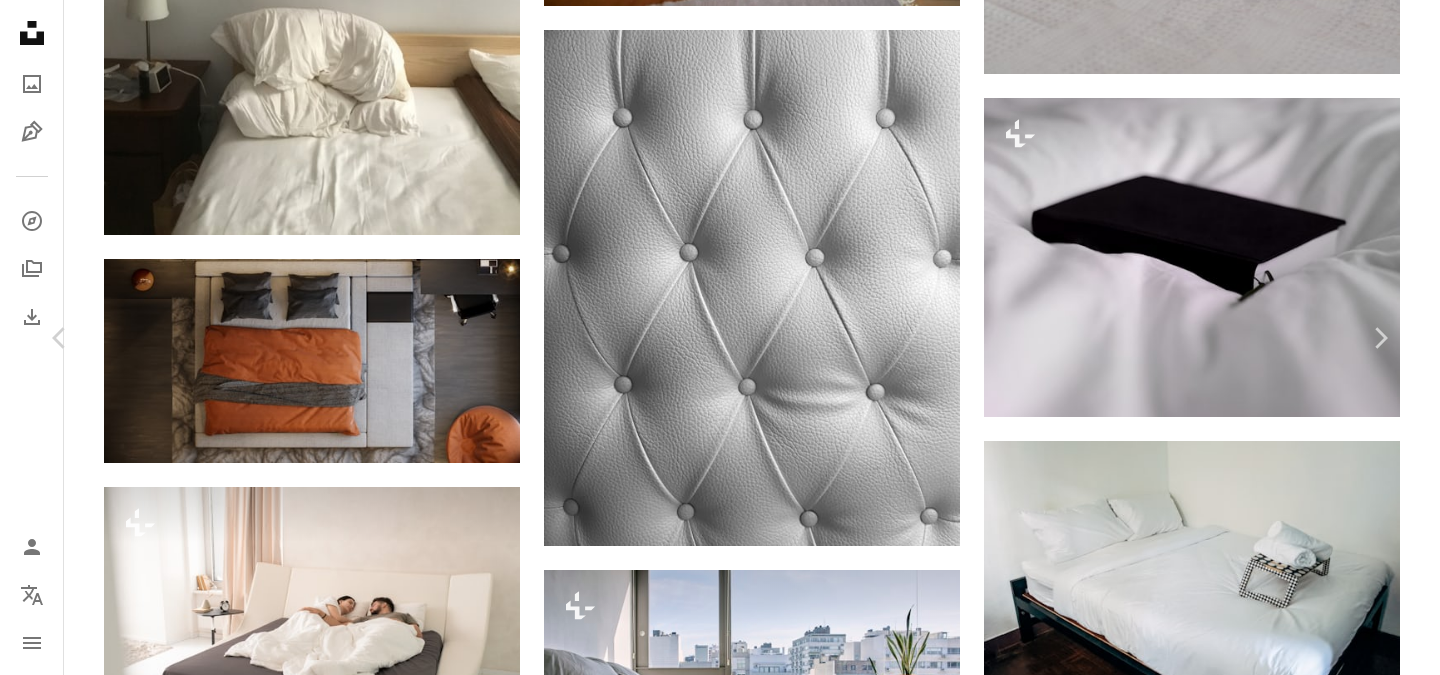 click on "Download free" at bounding box center [1195, 4204] 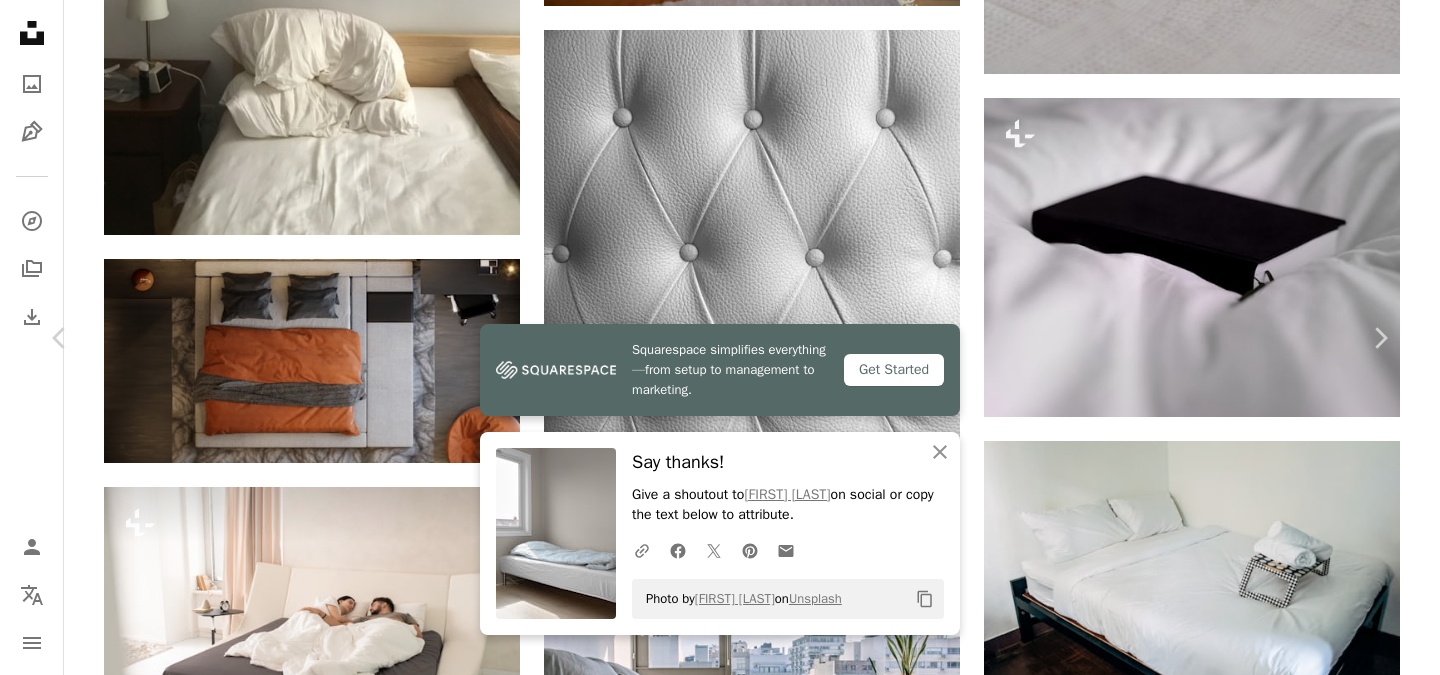 click on "An X shape" at bounding box center (20, 20) 